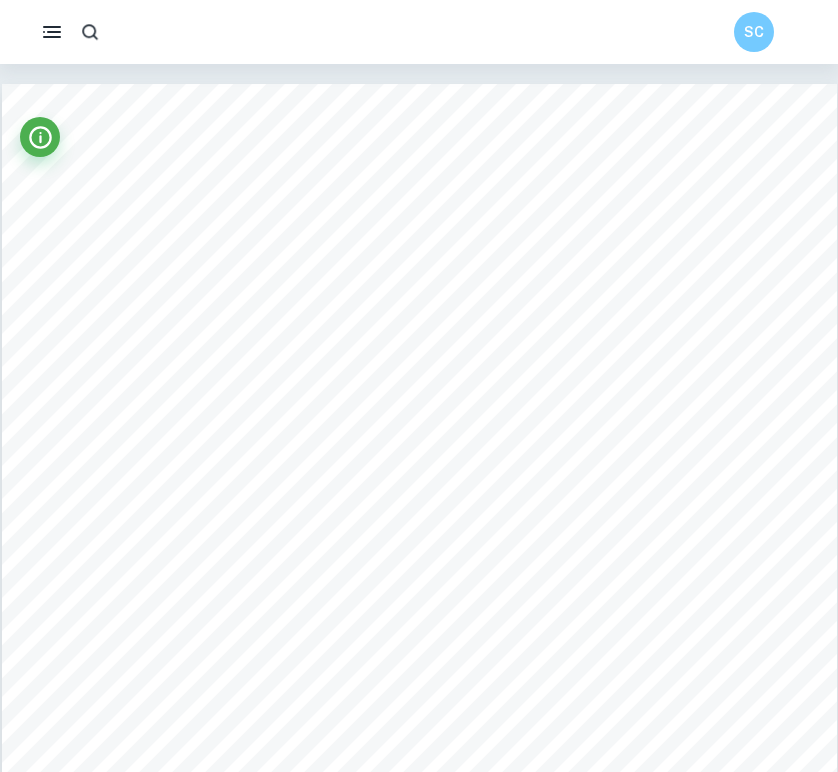scroll, scrollTop: 2713, scrollLeft: 0, axis: vertical 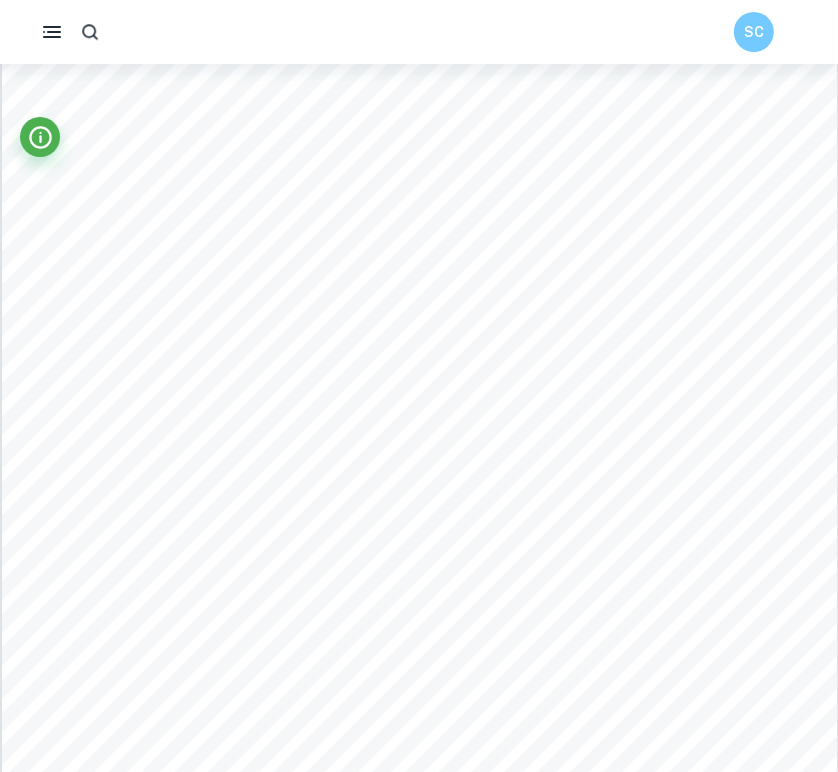 click 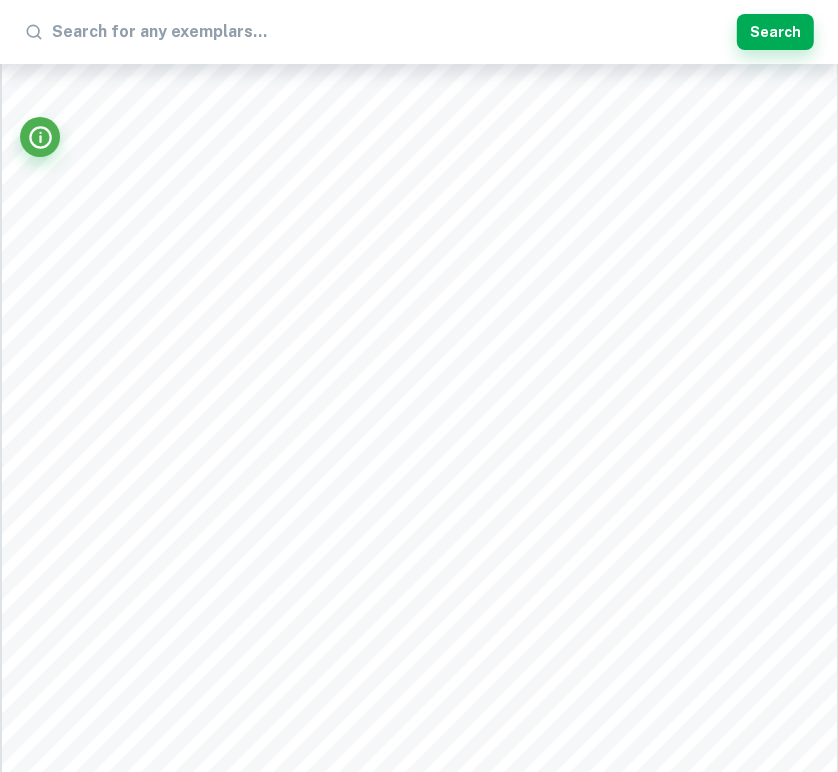 type on "ㄴ" 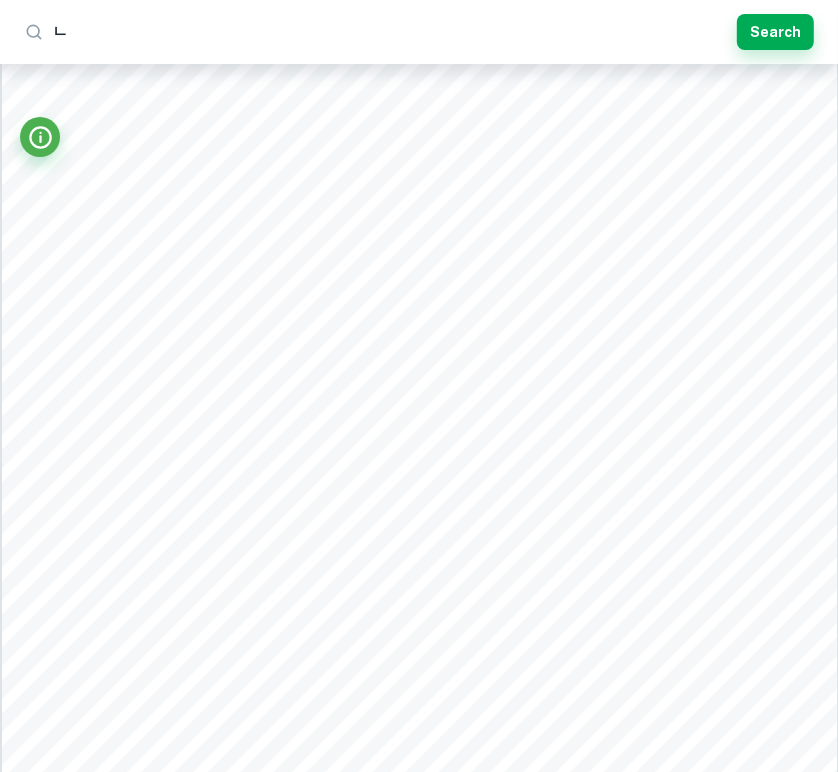 type 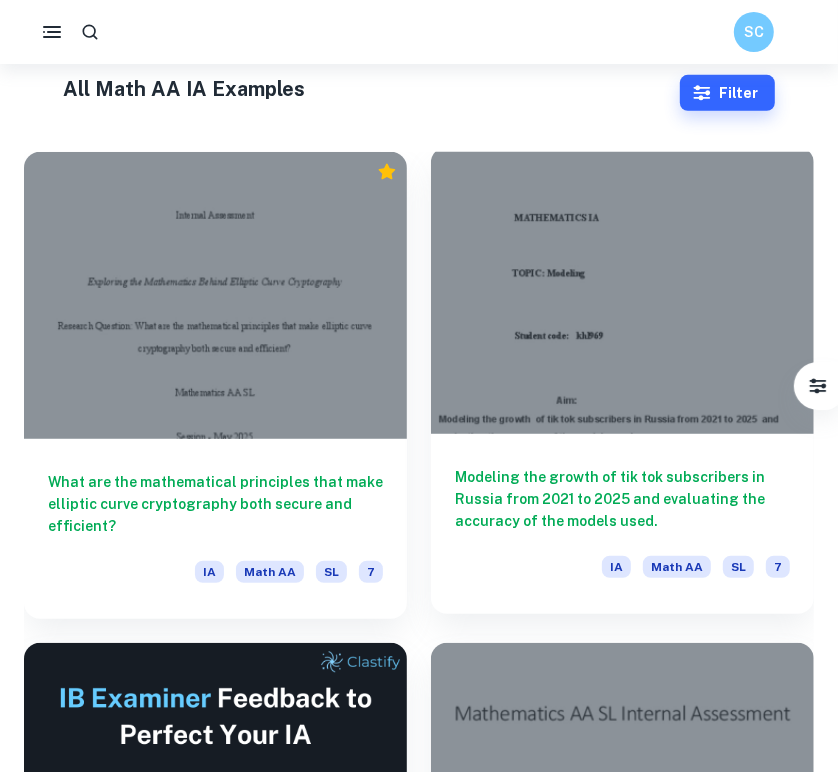scroll, scrollTop: 0, scrollLeft: 0, axis: both 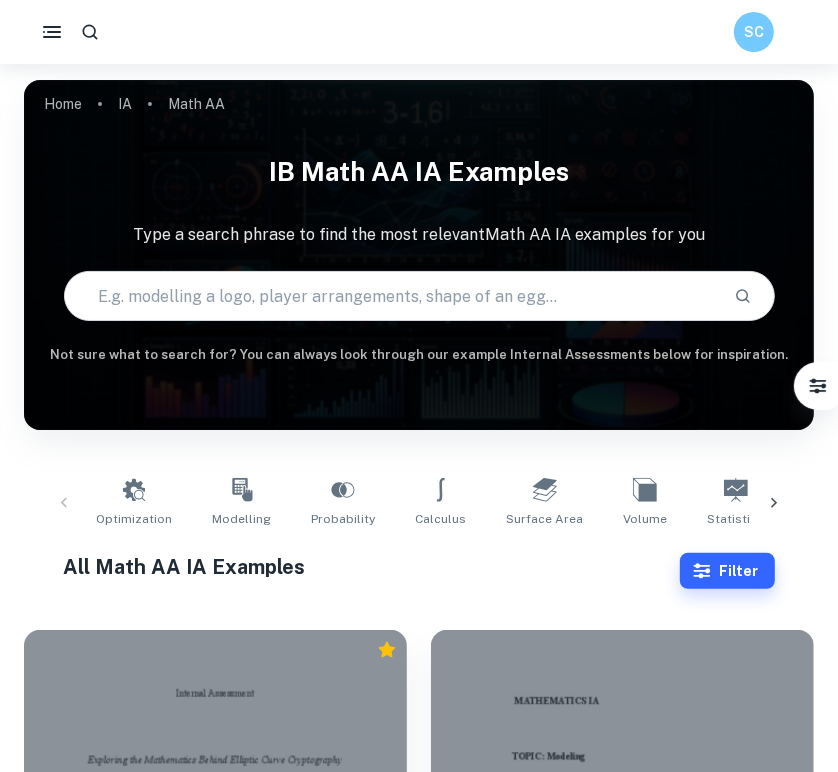 type on "ㄴ" 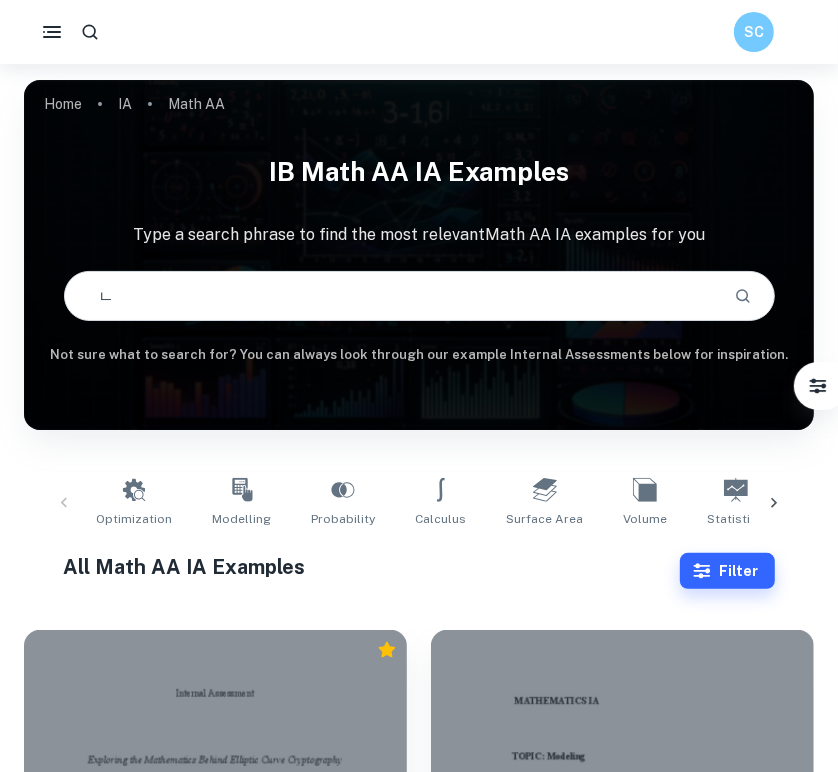 click on "ㄴ" at bounding box center (391, 296) 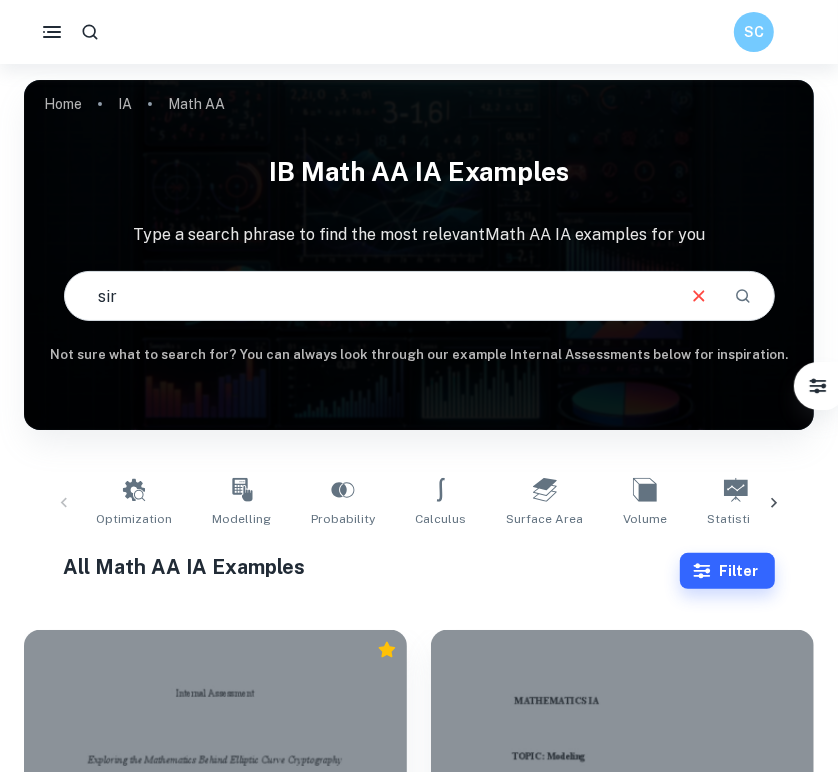 type on "sir" 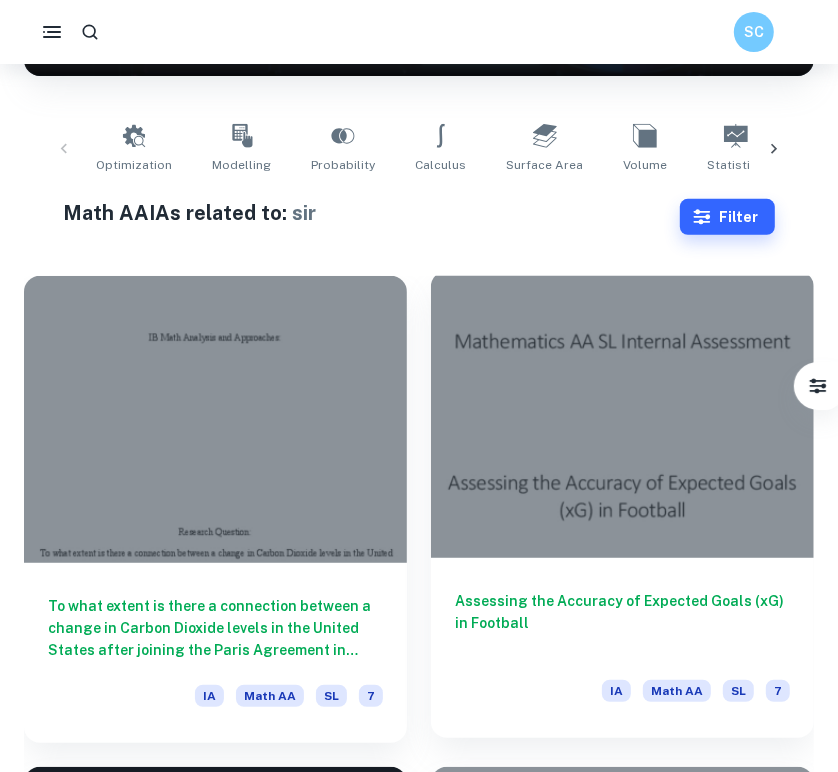 scroll, scrollTop: 308, scrollLeft: 0, axis: vertical 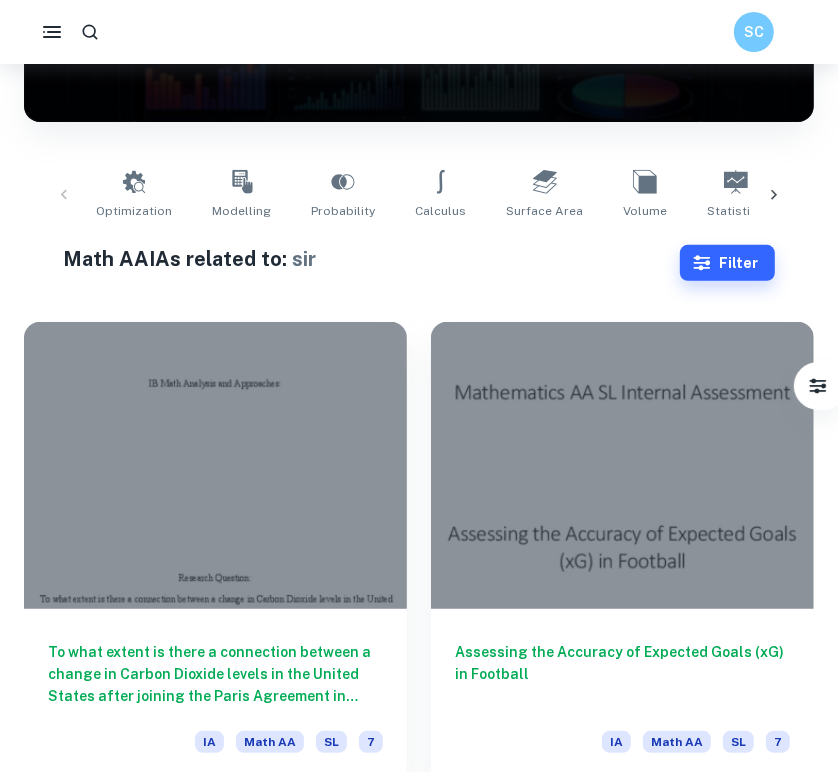 click on "Math AA  IAs related to:    sir Filter Filter exemplars IB College Category IA EE TOK Notes Subject Type a subject Math AA Type a subject Grade 7 6 5 4 3 2 1 Level HL SL Session May 2026 May 2025 November 2024 May 2024 November 2023 May 2023 November 2022 May 2022 November 2021 May 2021 Other   Apply" at bounding box center [419, 263] 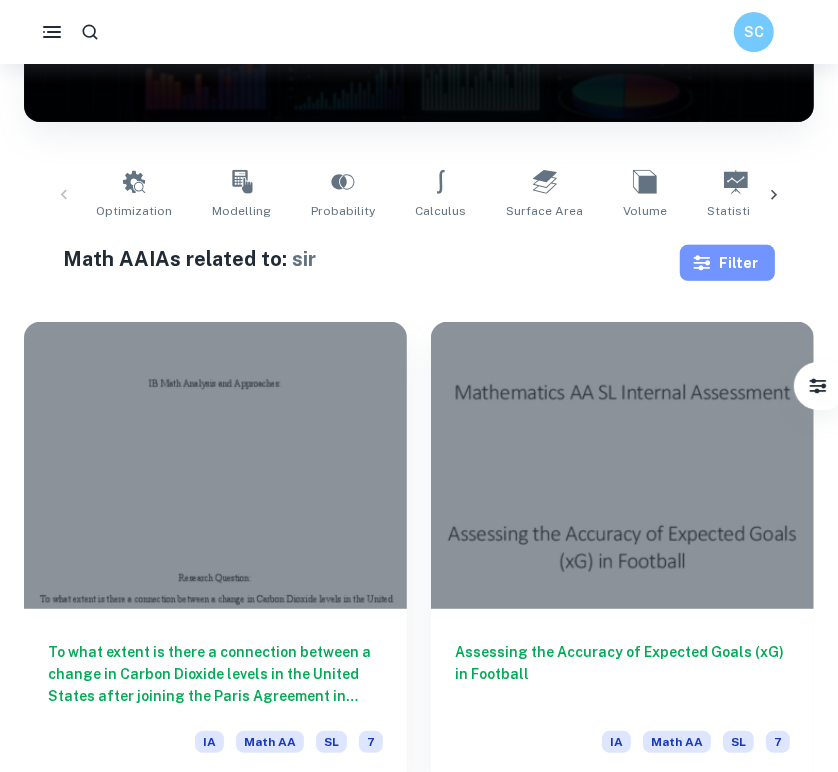click 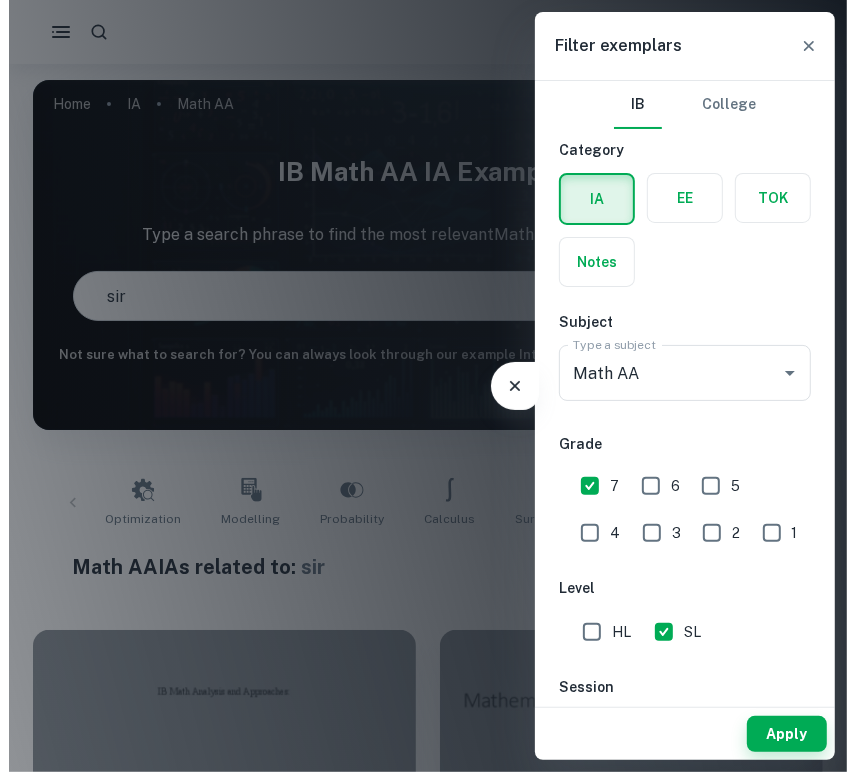 scroll, scrollTop: 0, scrollLeft: 0, axis: both 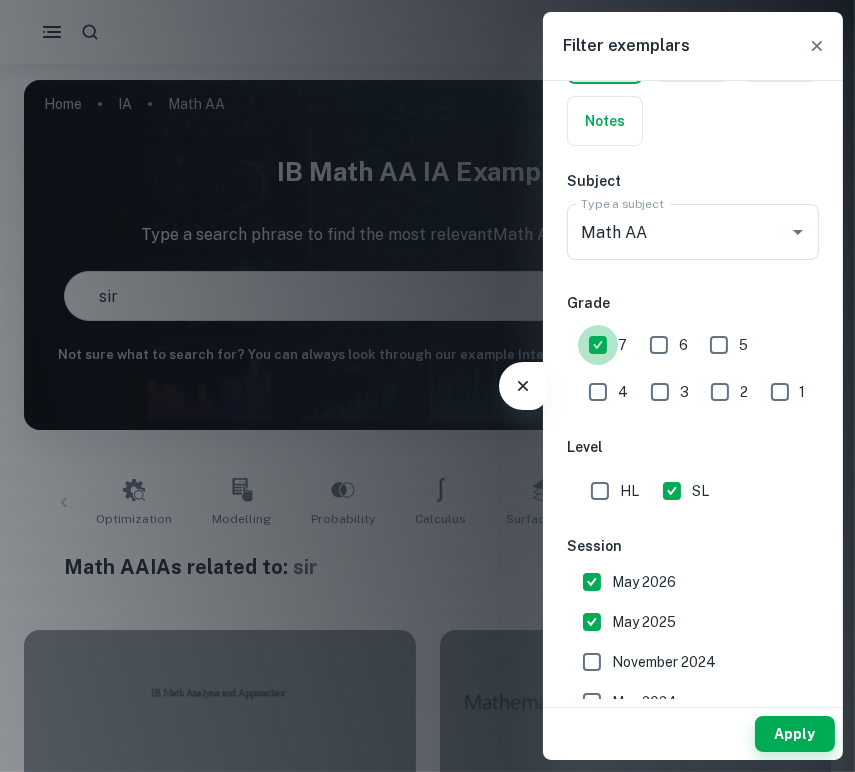 click on "7" at bounding box center [598, 345] 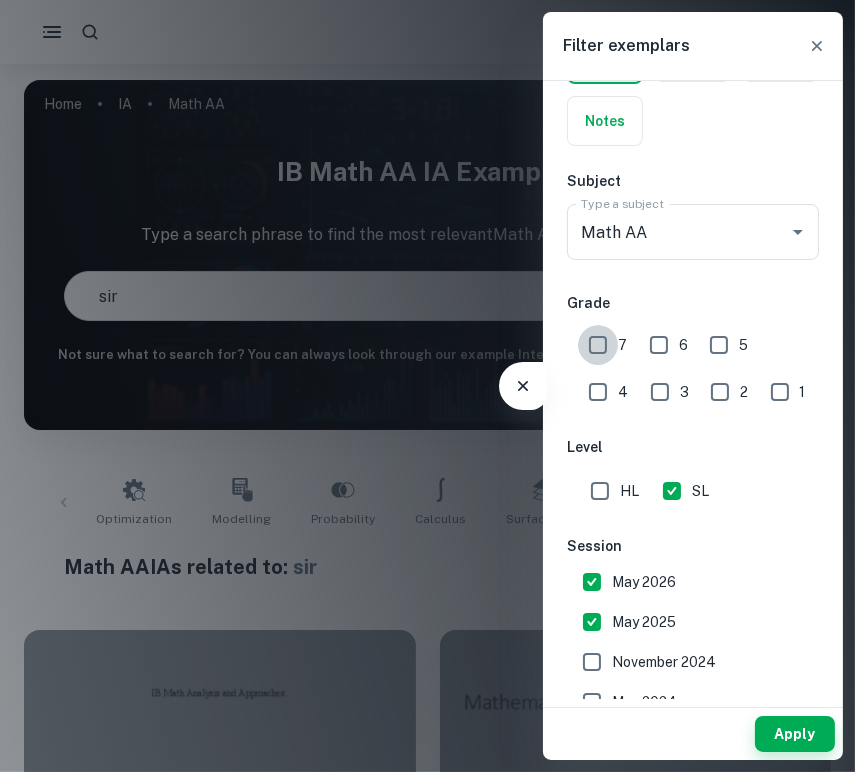 click on "7" at bounding box center (598, 345) 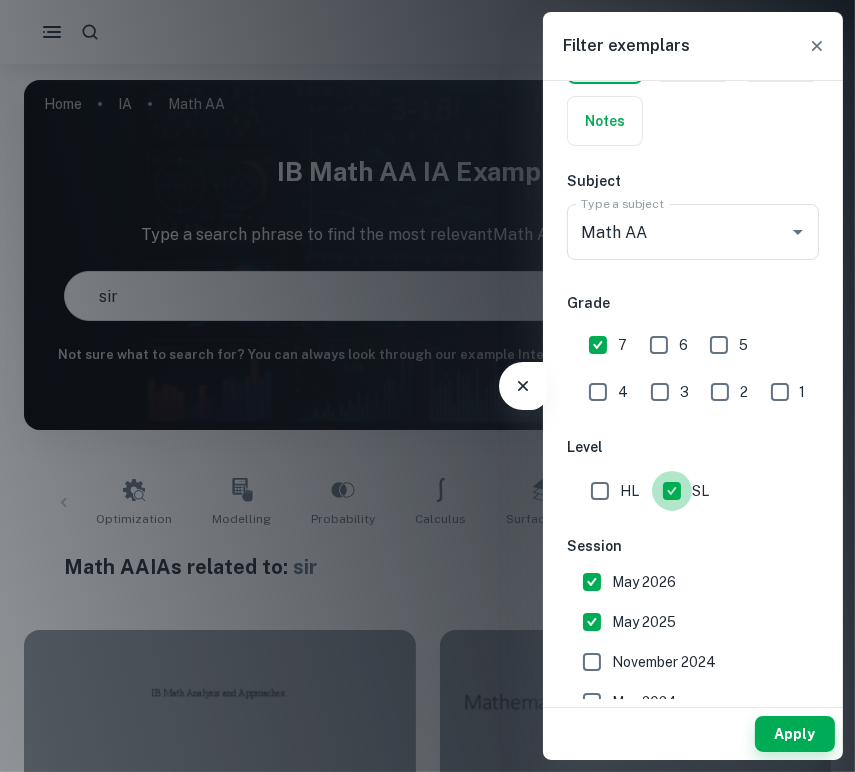 click on "SL" at bounding box center (672, 491) 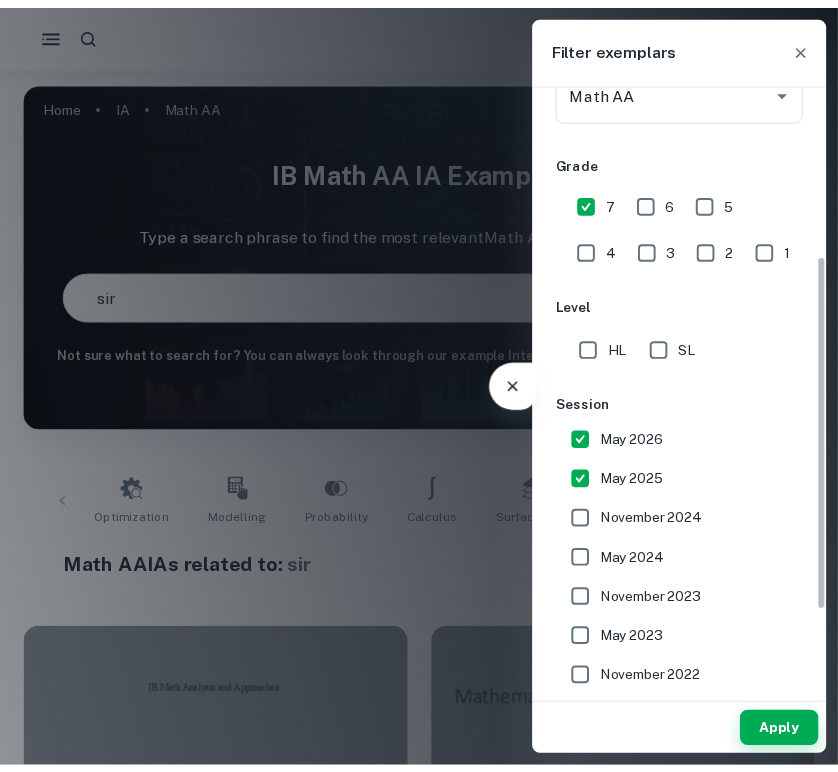 scroll, scrollTop: 298, scrollLeft: 0, axis: vertical 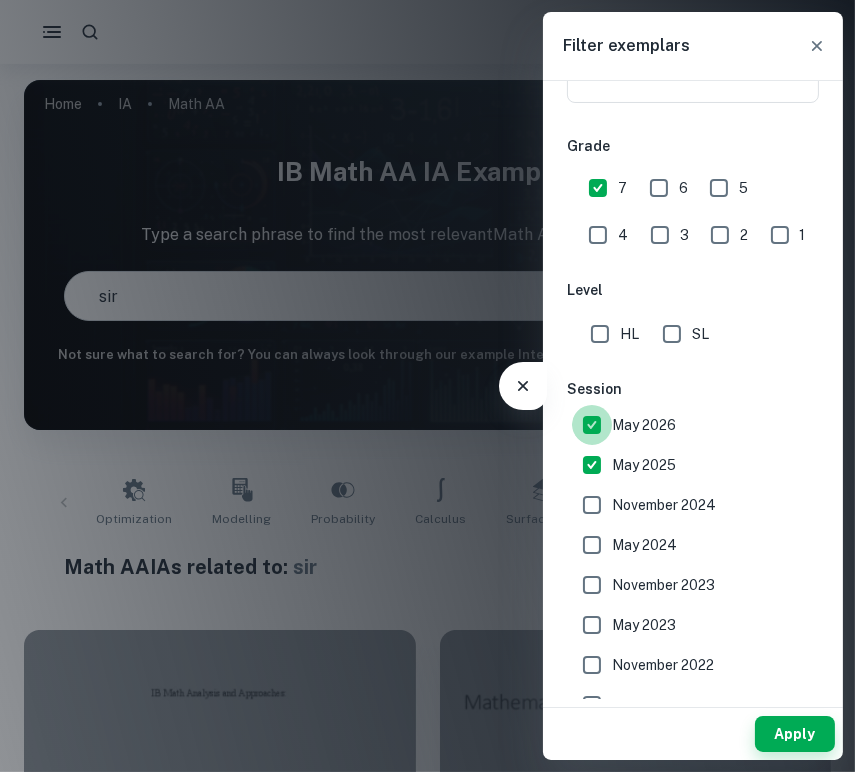 click on "May 2026" at bounding box center (592, 425) 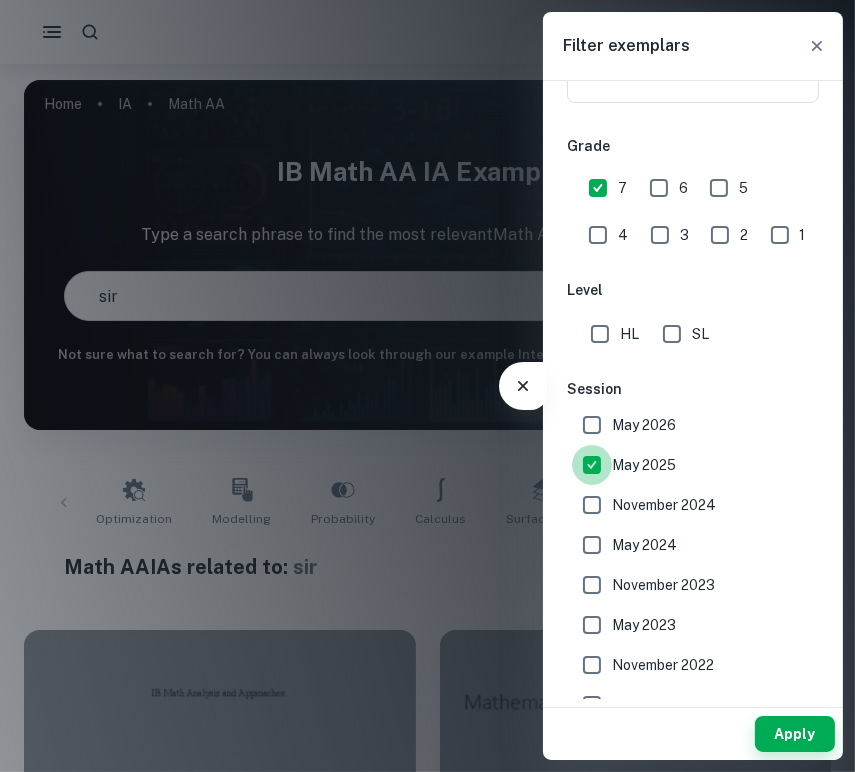 click on "May 2025" at bounding box center (592, 465) 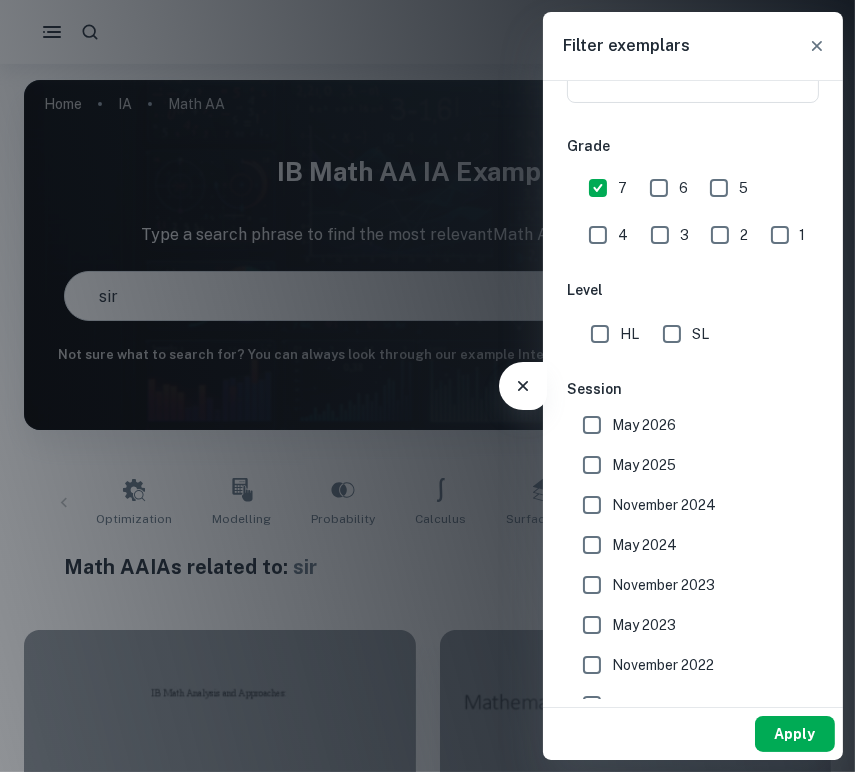 click on "Apply" at bounding box center [795, 734] 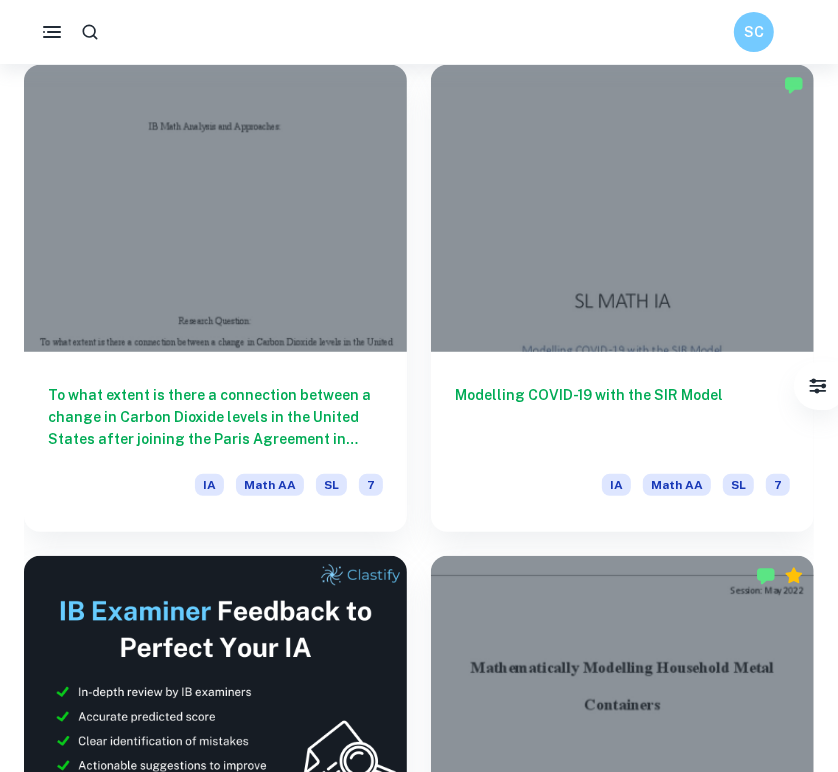 scroll, scrollTop: 572, scrollLeft: 0, axis: vertical 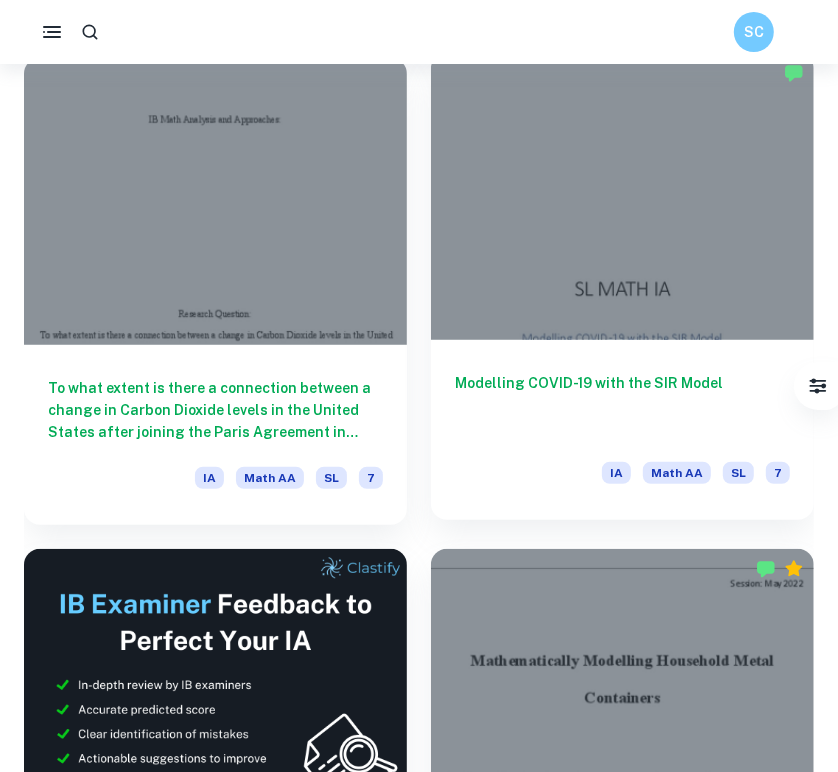 click on "Modelling COVID-19 with the SIR Model IA Math AA SL 7" at bounding box center [622, 430] 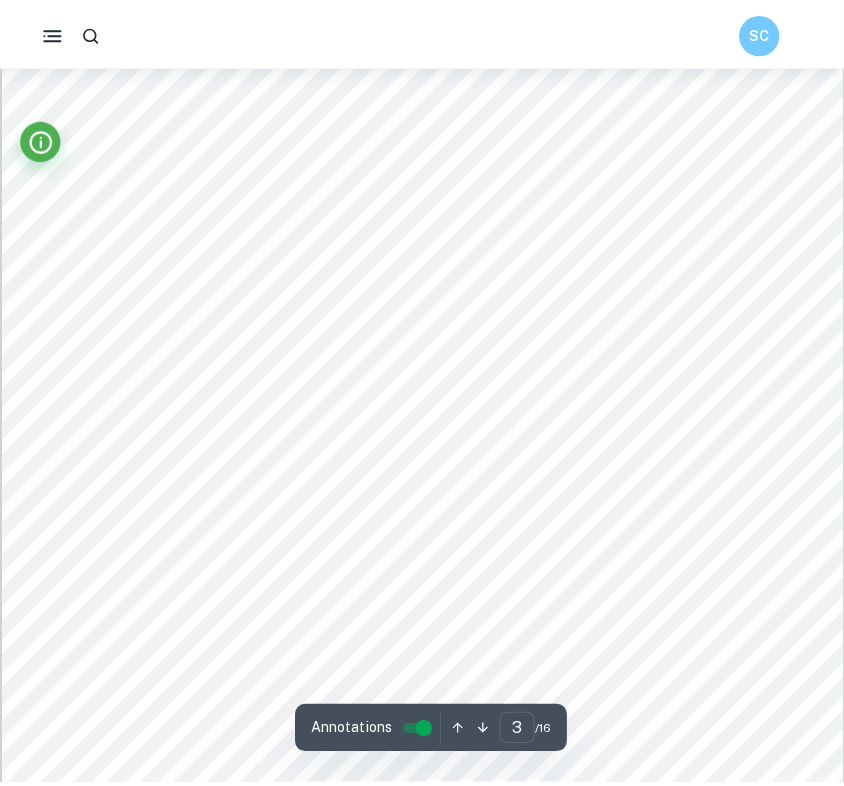 scroll, scrollTop: 2576, scrollLeft: 0, axis: vertical 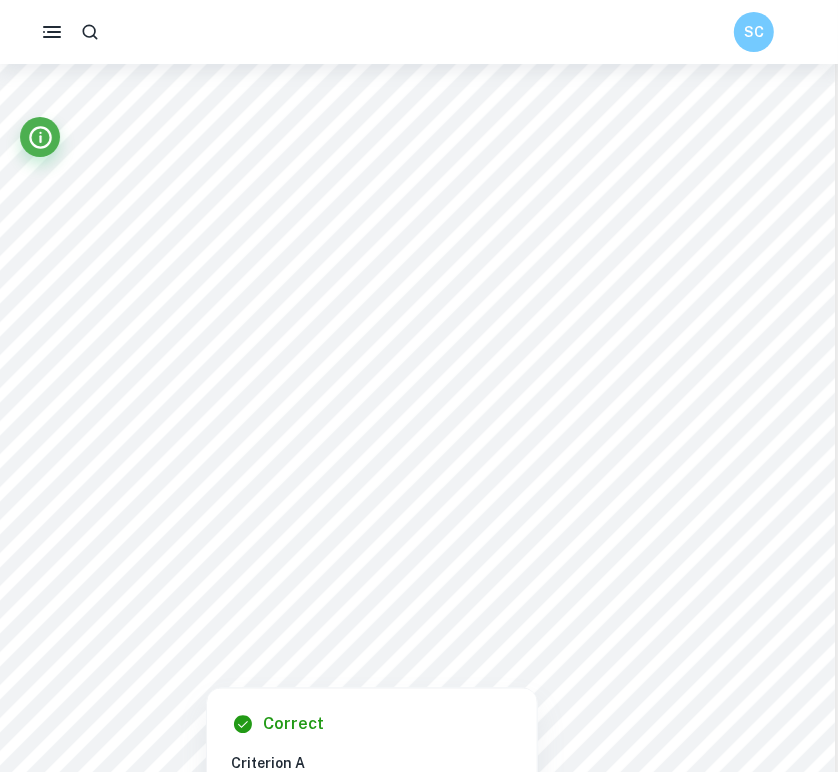 type on "3" 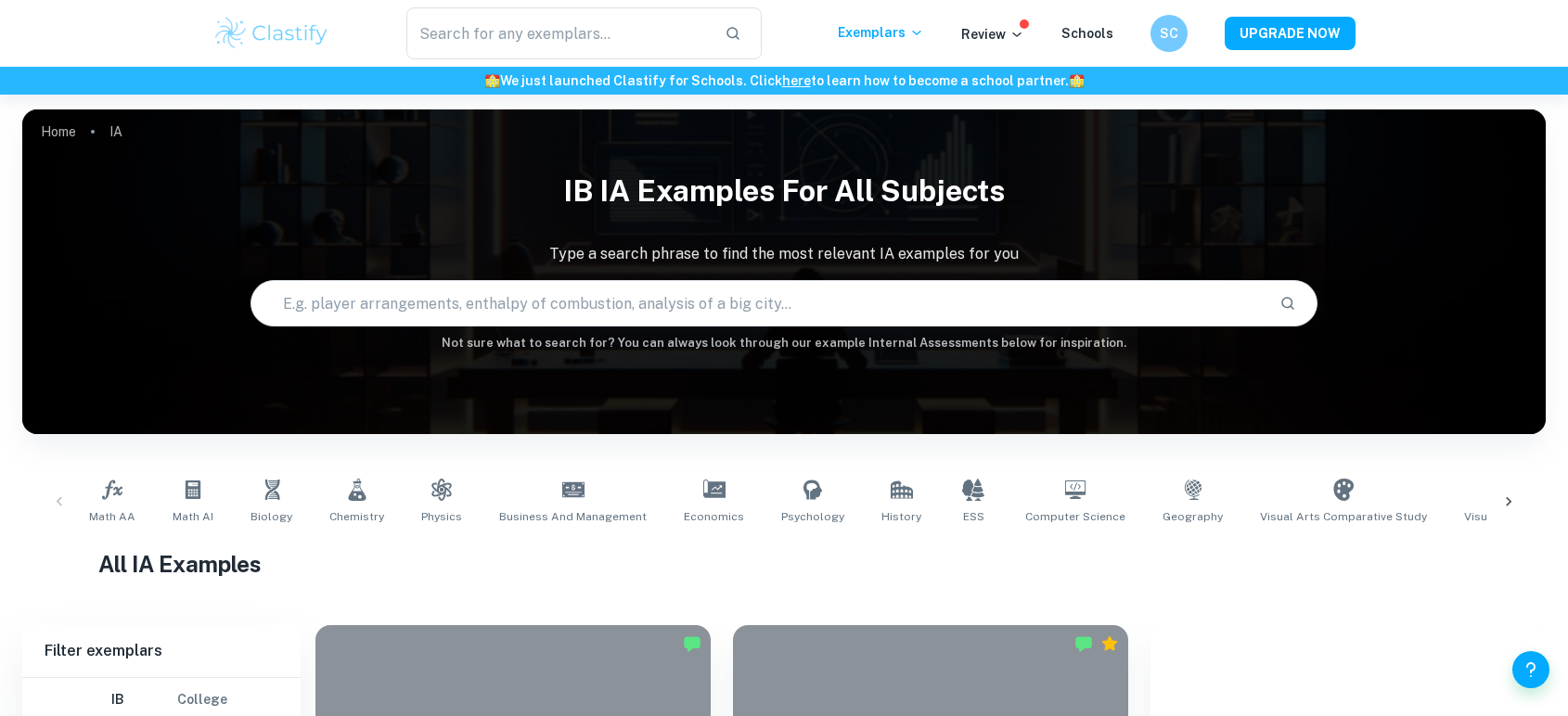 scroll, scrollTop: 0, scrollLeft: 0, axis: both 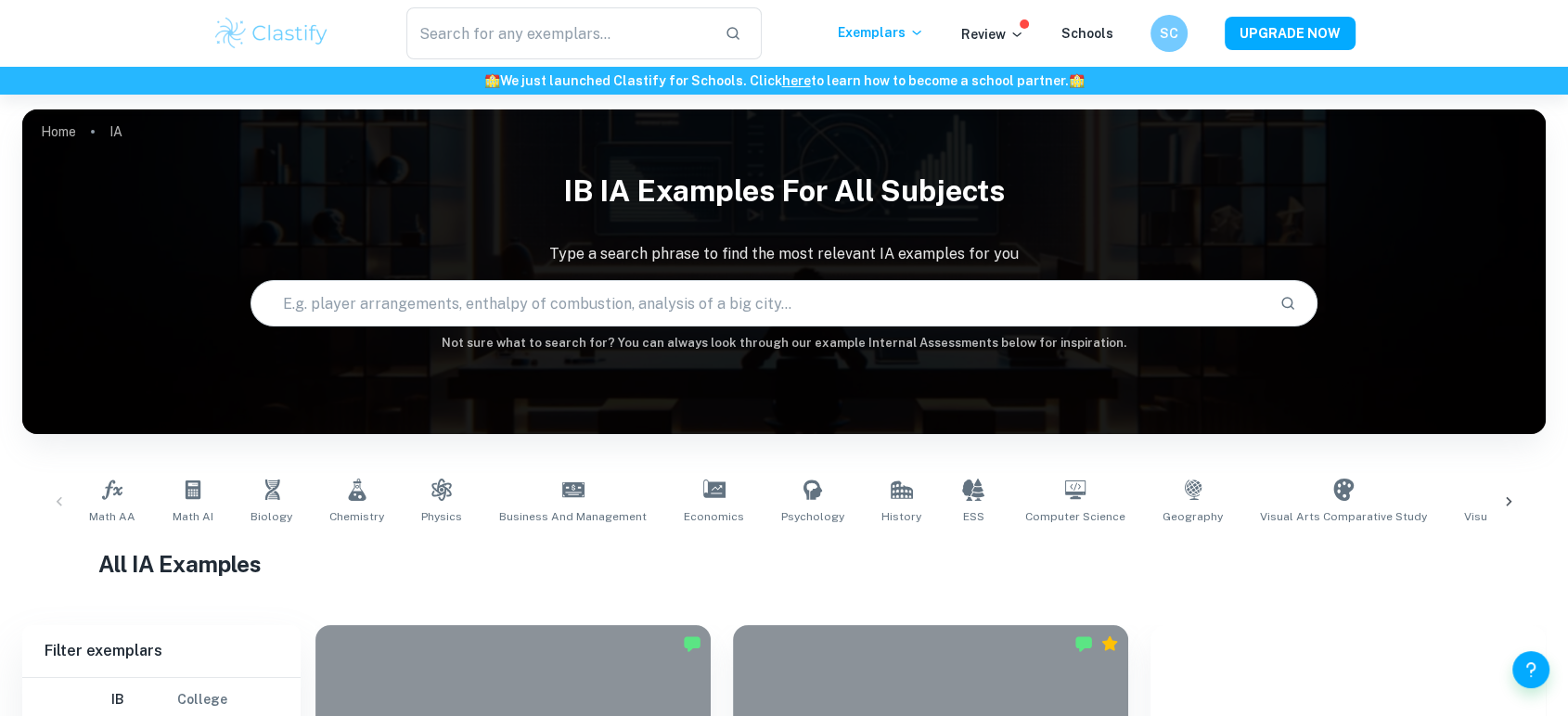 click on "Home IA IB IA examples for all subjects Type a search phrase to find the most relevant    IA    examples for you ​ Not sure what to search for? You can always look through our example Internal Assessments below for inspiration." at bounding box center (784, 109) 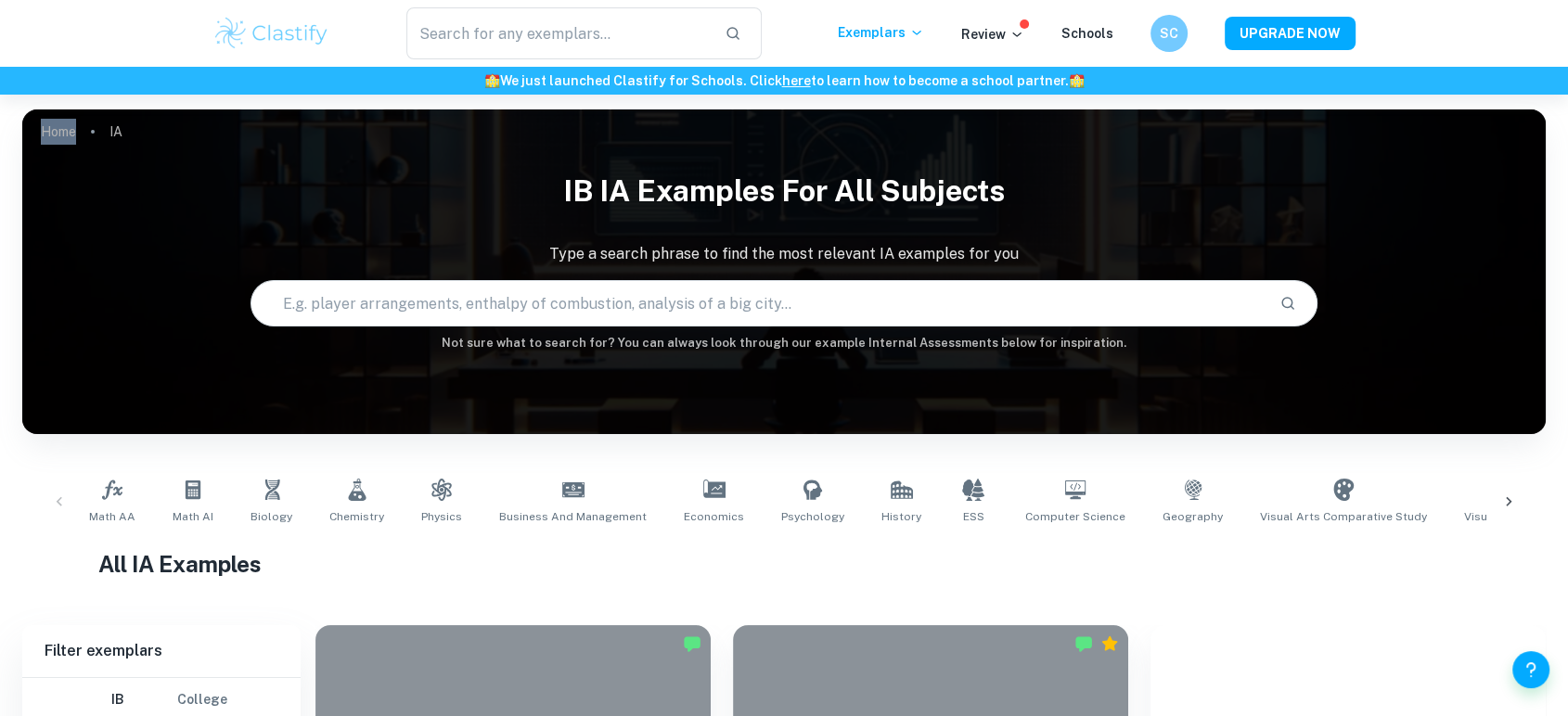 click on "Home IA IB IA examples for all subjects Type a search phrase to find the most relevant    IA    examples for you ​ Not sure what to search for? You can always look through our example Internal Assessments below for inspiration." at bounding box center (784, 109) 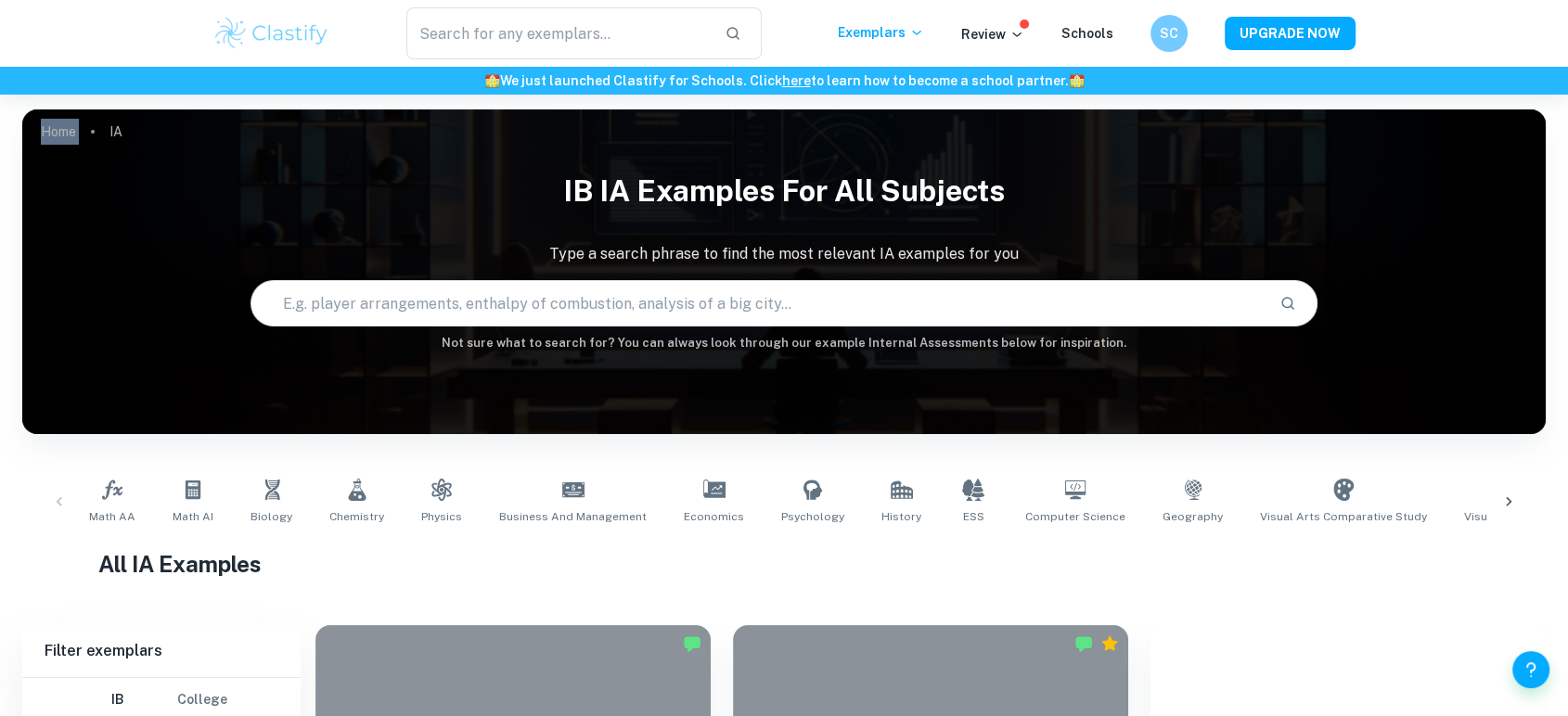 click on "Home IA IB IA examples for all subjects Type a search phrase to find the most relevant    IA    examples for you ​ Not sure what to search for? You can always look through our example Internal Assessments below for inspiration." at bounding box center (784, 109) 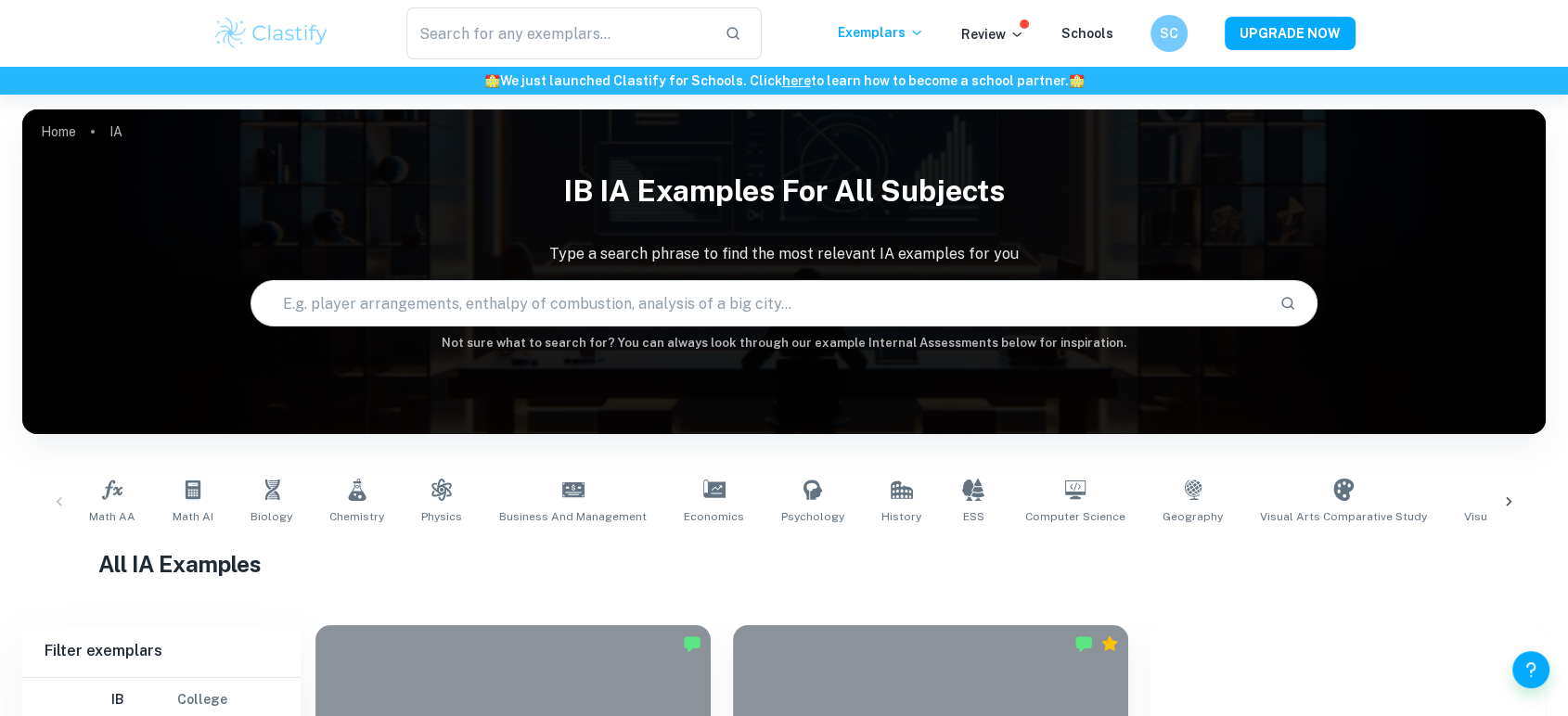 click on "Home IA IB IA examples for all subjects Type a search phrase to find the most relevant    IA    examples for you ​ Not sure what to search for? You can always look through our example Internal Assessments below for inspiration." at bounding box center [784, 109] 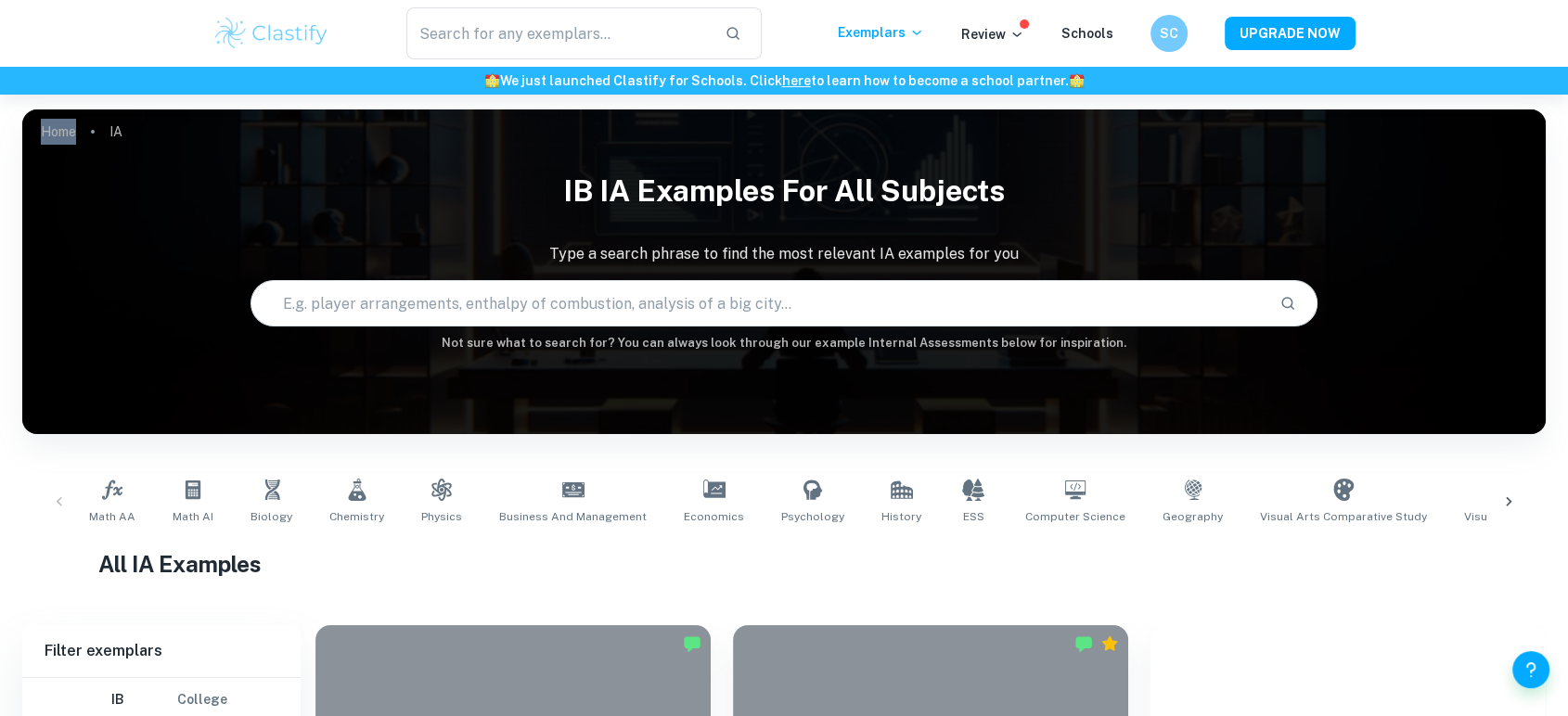 click on "Home IA IB IA examples for all subjects Type a search phrase to find the most relevant    IA    examples for you ​ Not sure what to search for? You can always look through our example Internal Assessments below for inspiration." at bounding box center (784, 109) 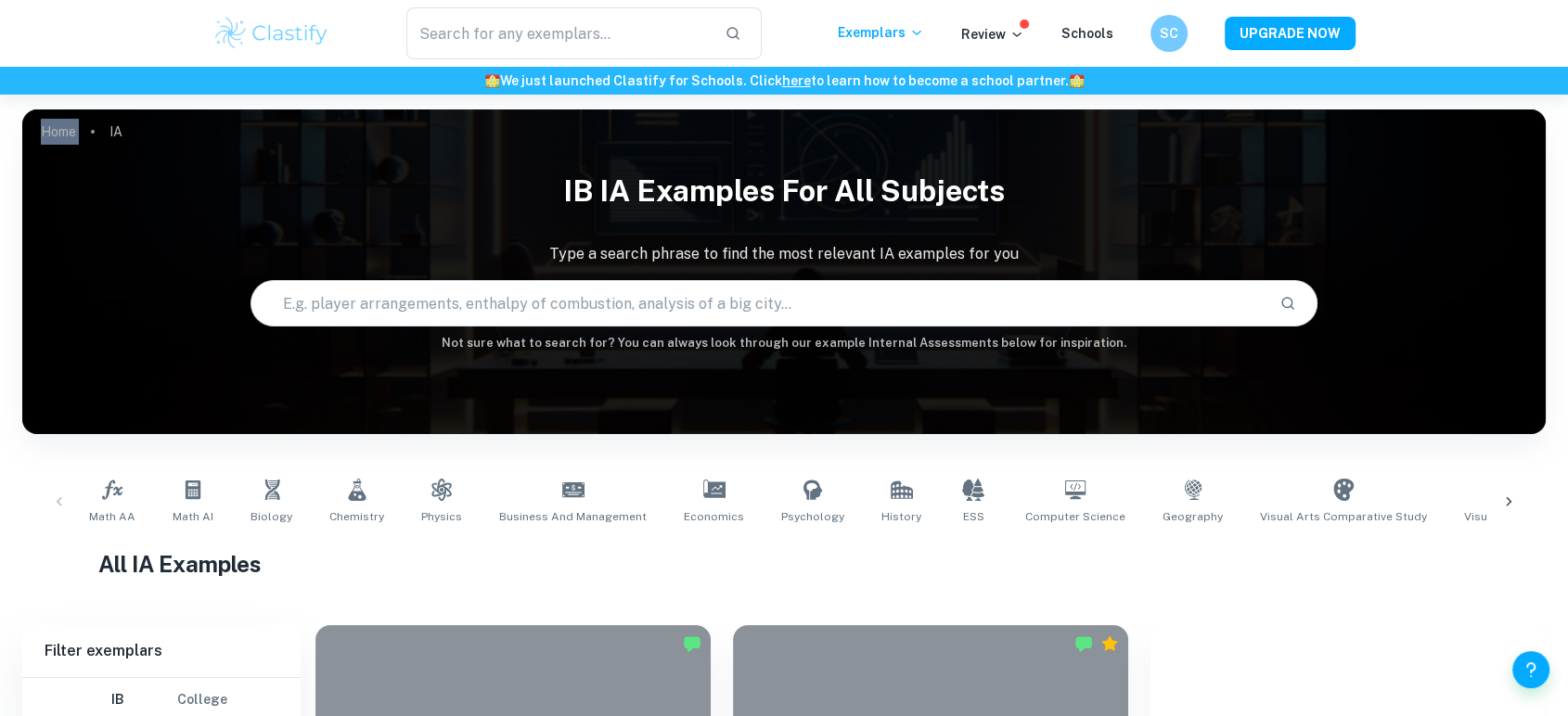 click on "Home IA IB IA examples for all subjects Type a search phrase to find the most relevant    IA    examples for you ​ Not sure what to search for? You can always look through our example Internal Assessments below for inspiration." at bounding box center (784, 109) 